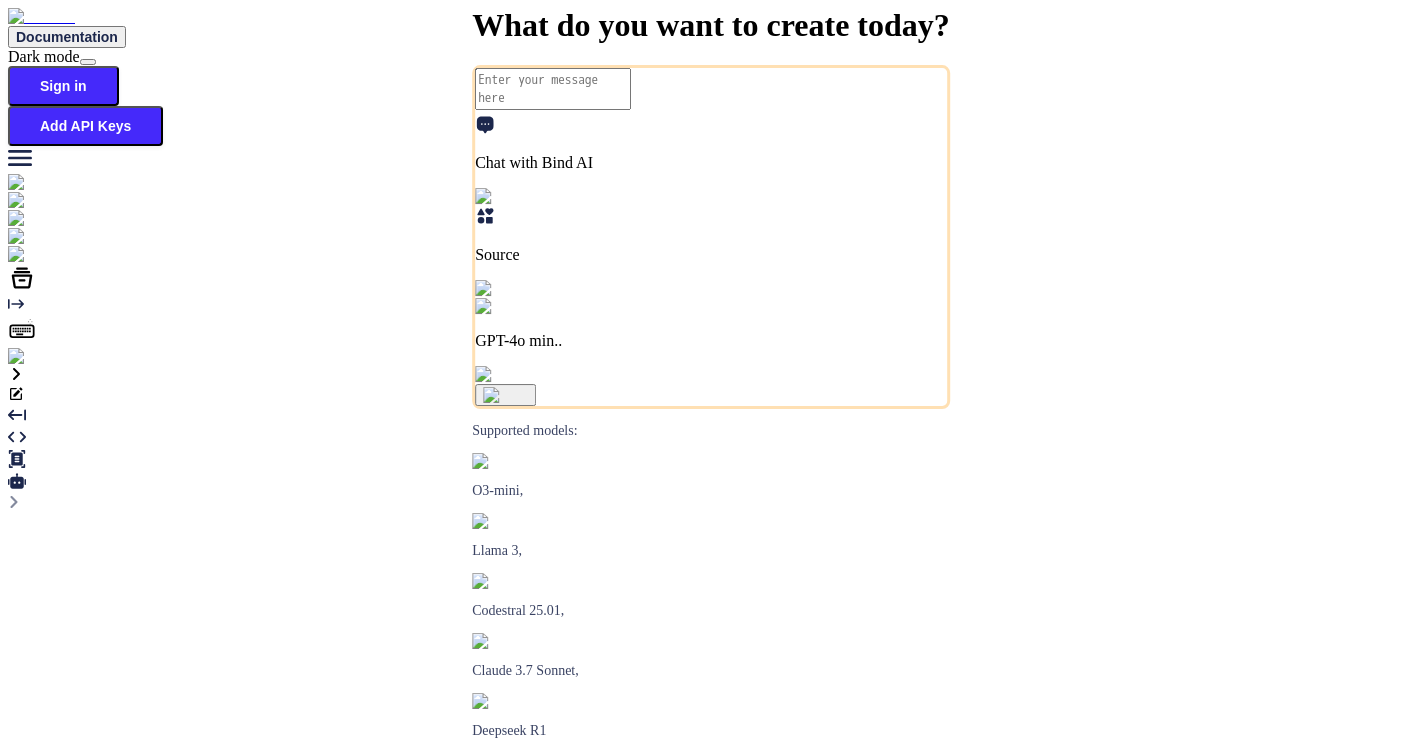 scroll, scrollTop: 0, scrollLeft: 0, axis: both 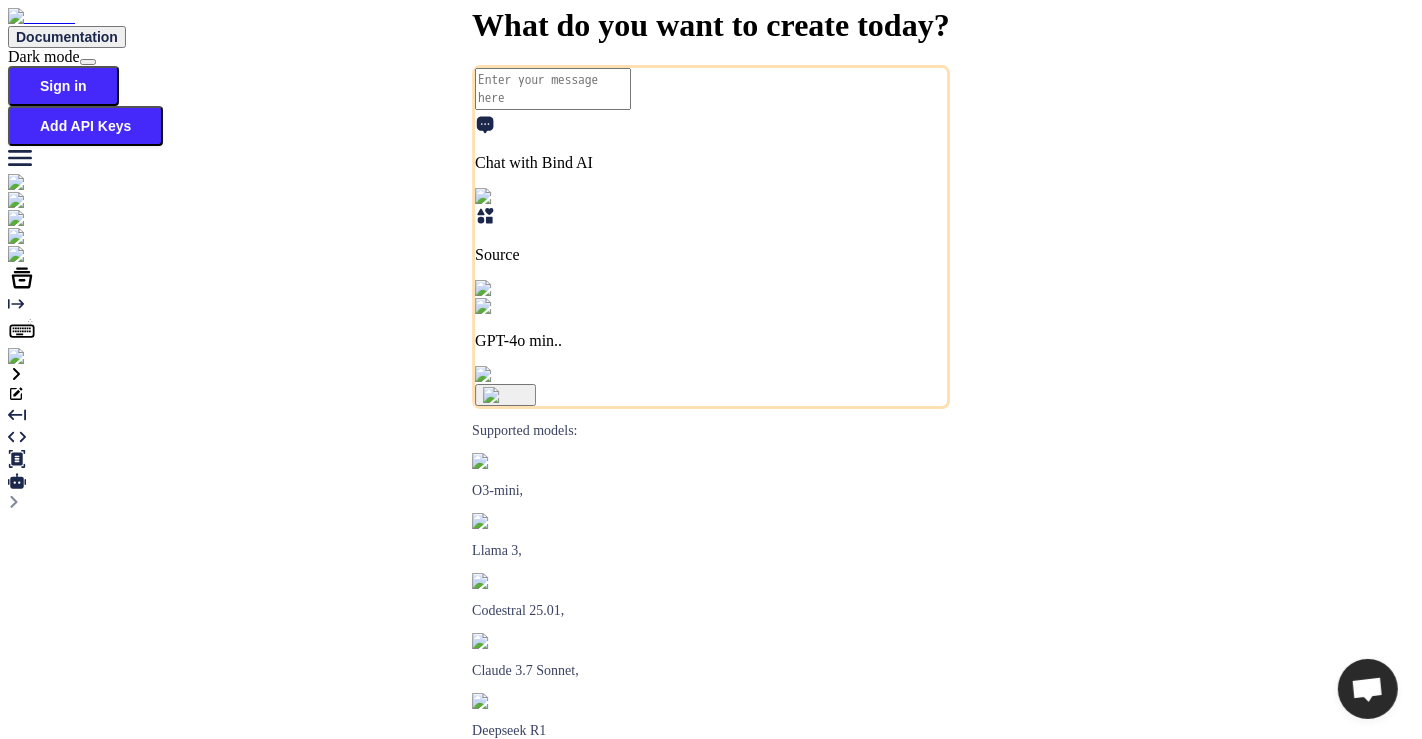 type on "x" 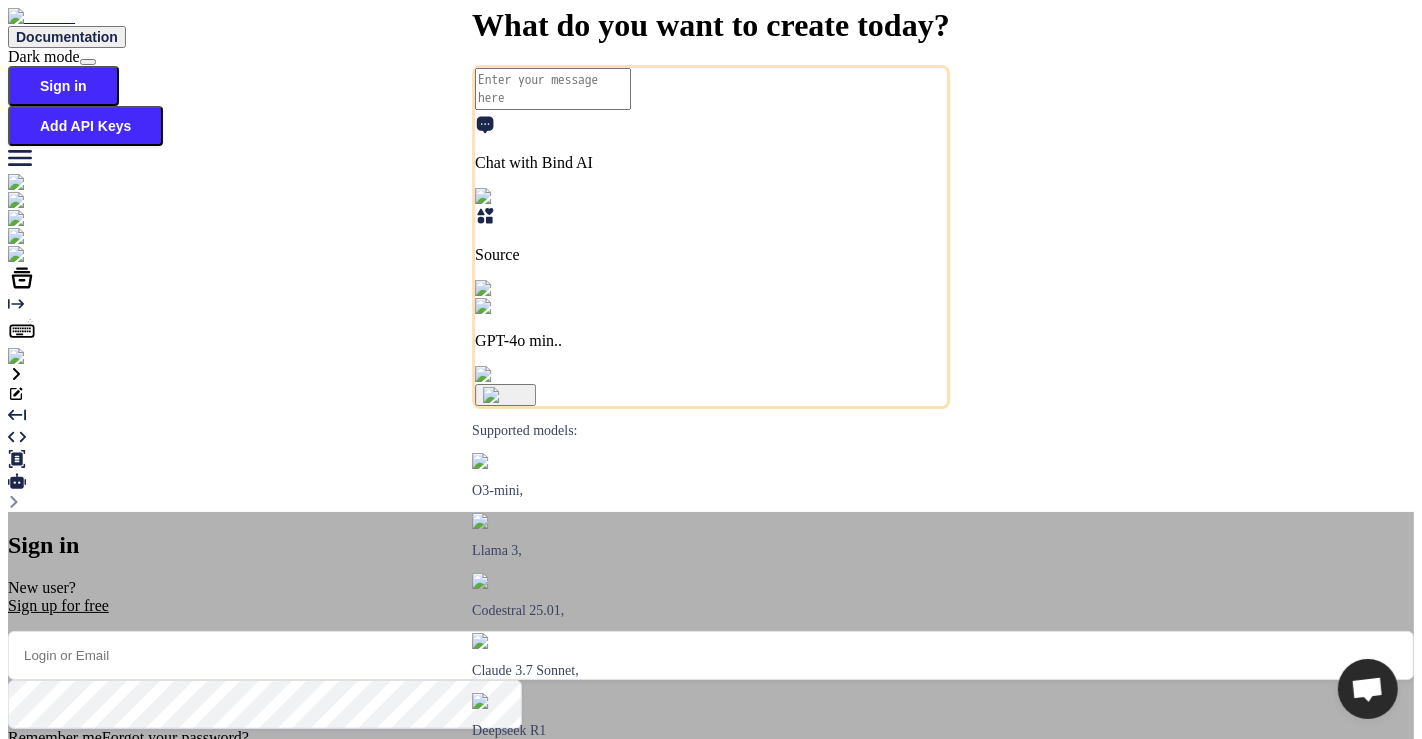 click at bounding box center (711, 655) 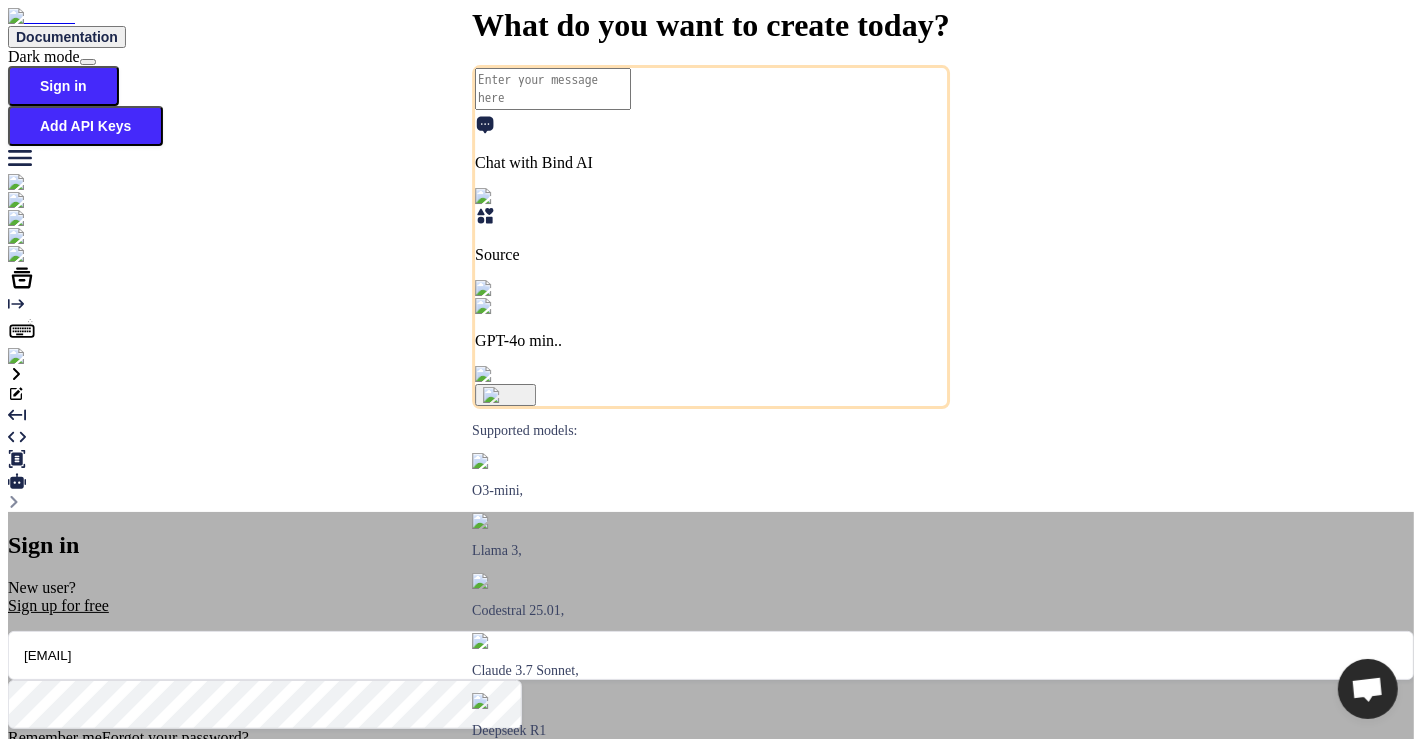 type on "[EMAIL]" 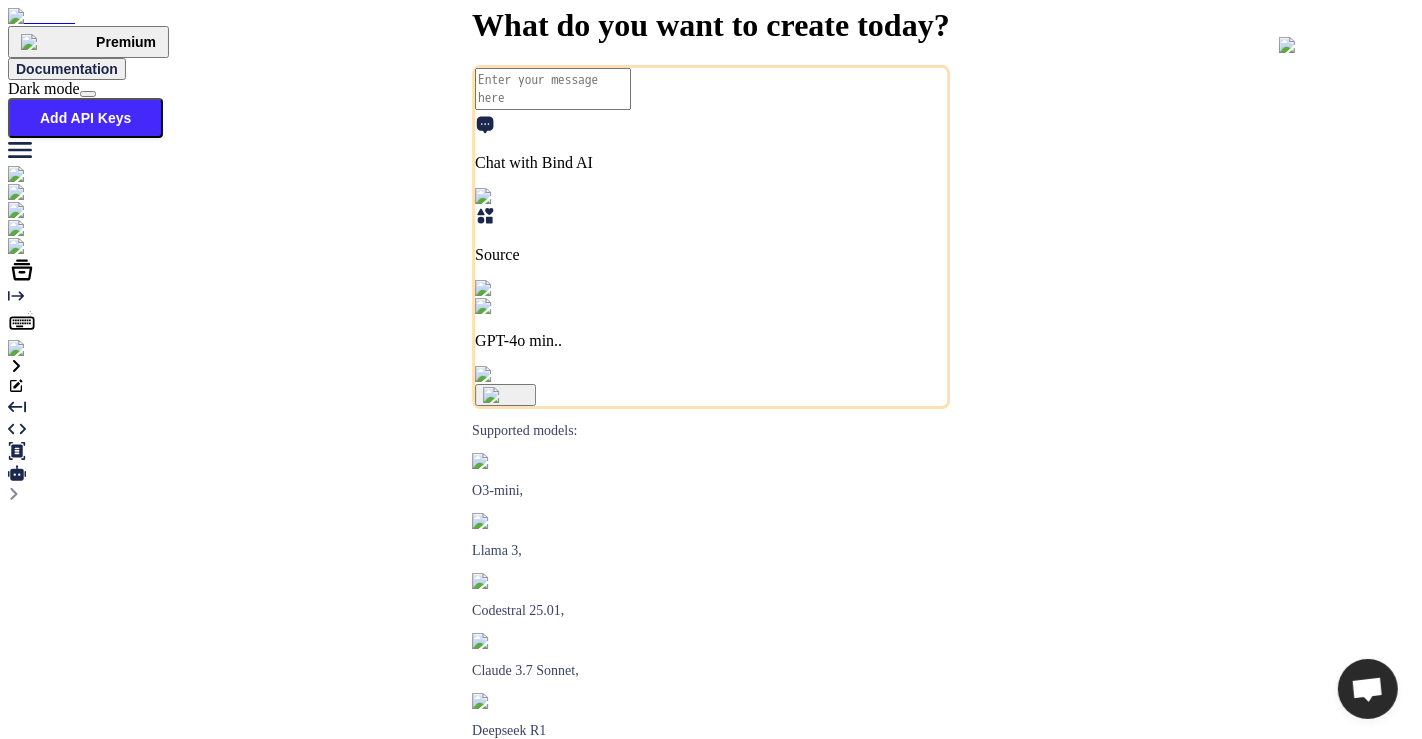 type on "x" 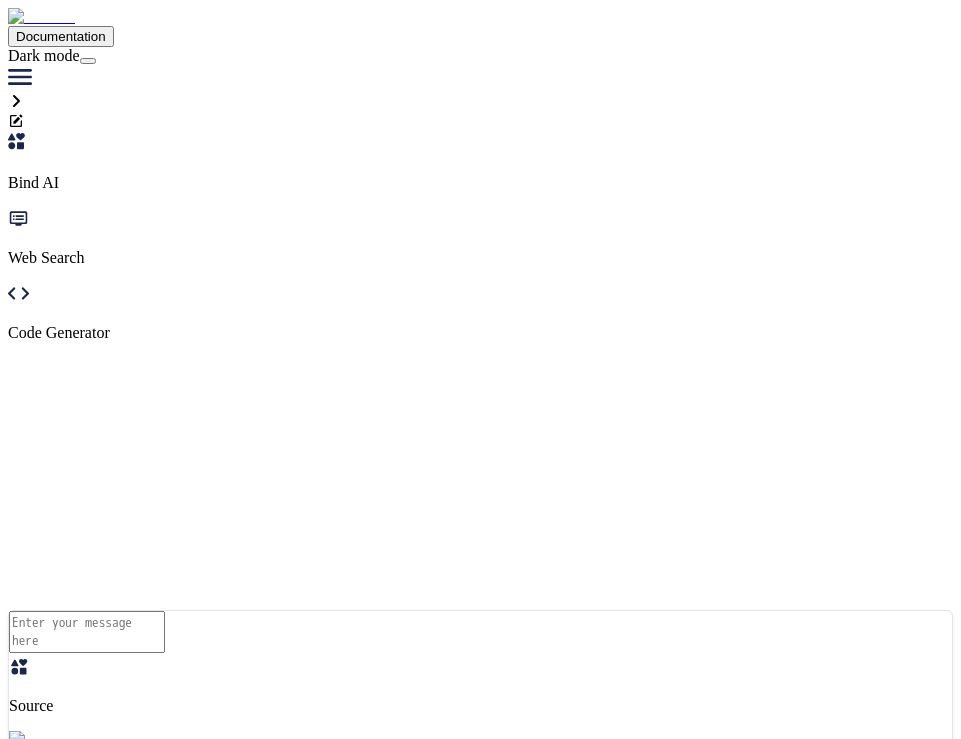 scroll, scrollTop: 0, scrollLeft: 0, axis: both 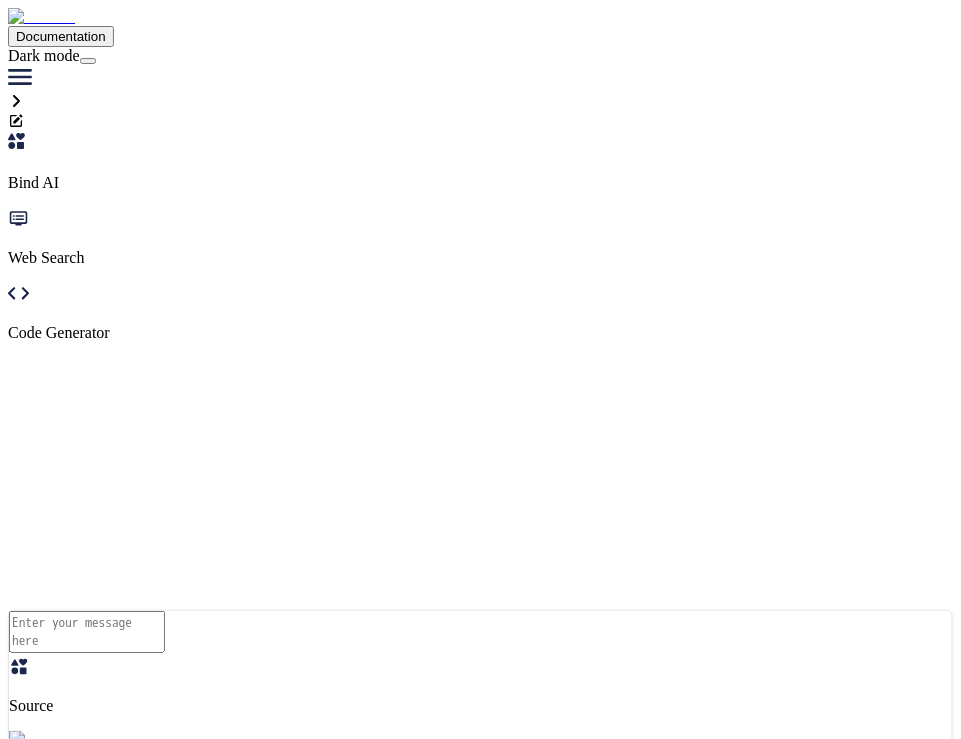 click at bounding box center [87, 632] 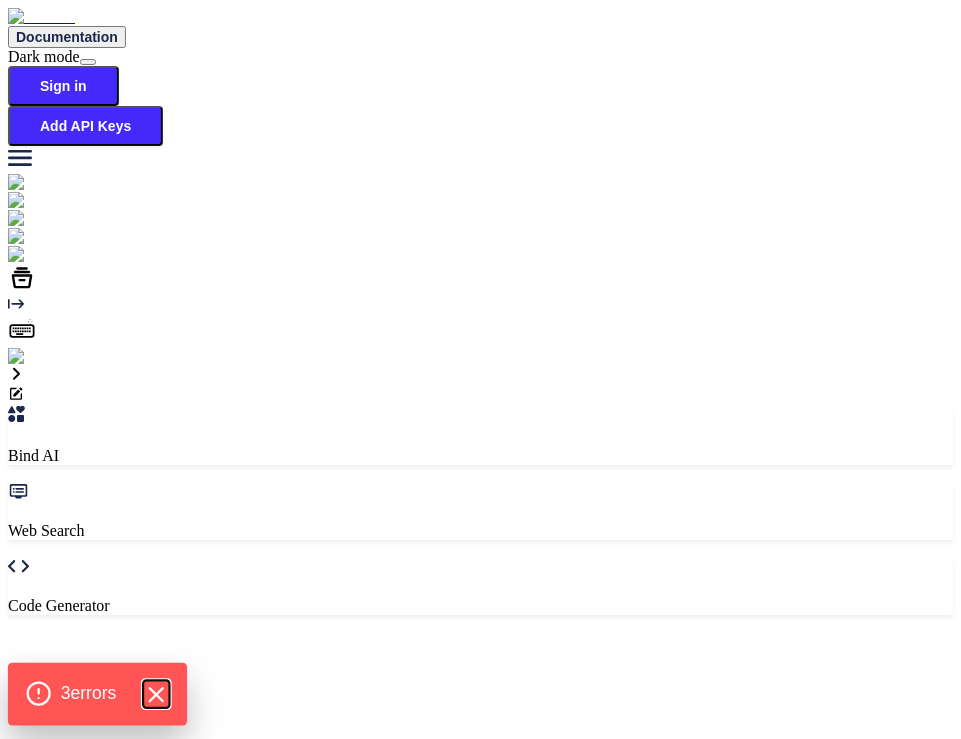 click 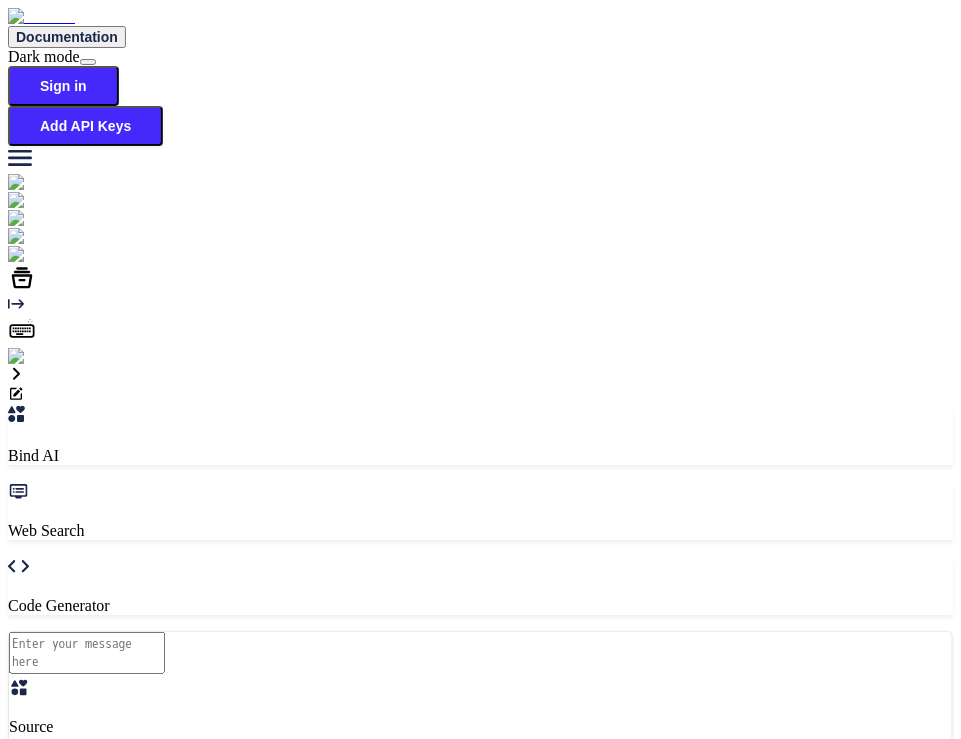 click on "GPT-4o min.." at bounding box center [480, 822] 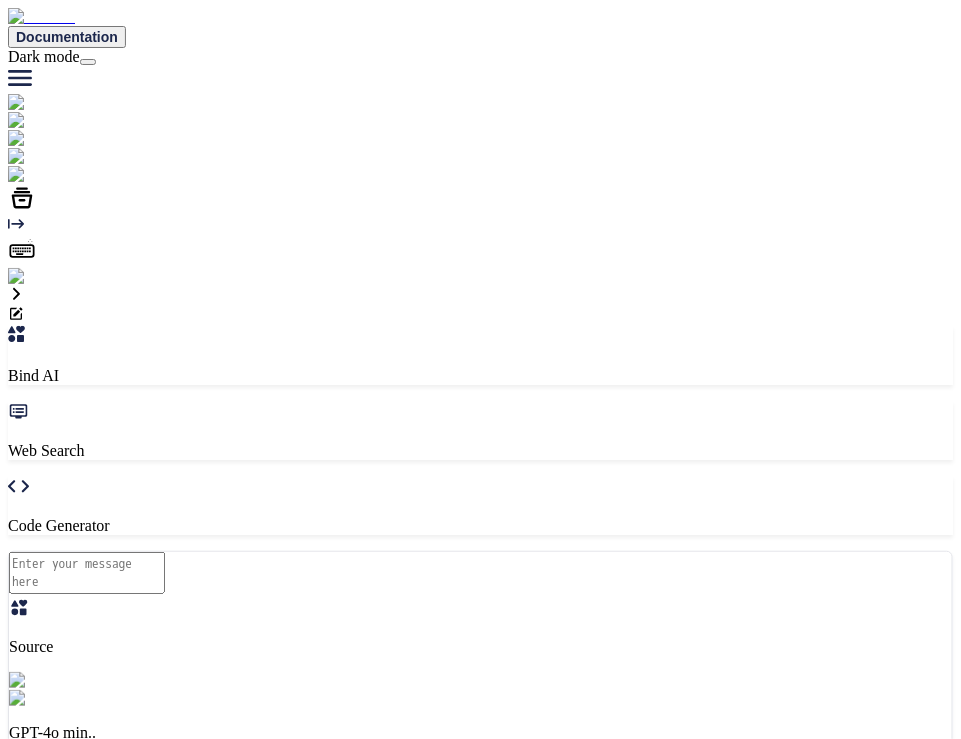 click on "Claude's most intelligent model" at bounding box center (480, 1658) 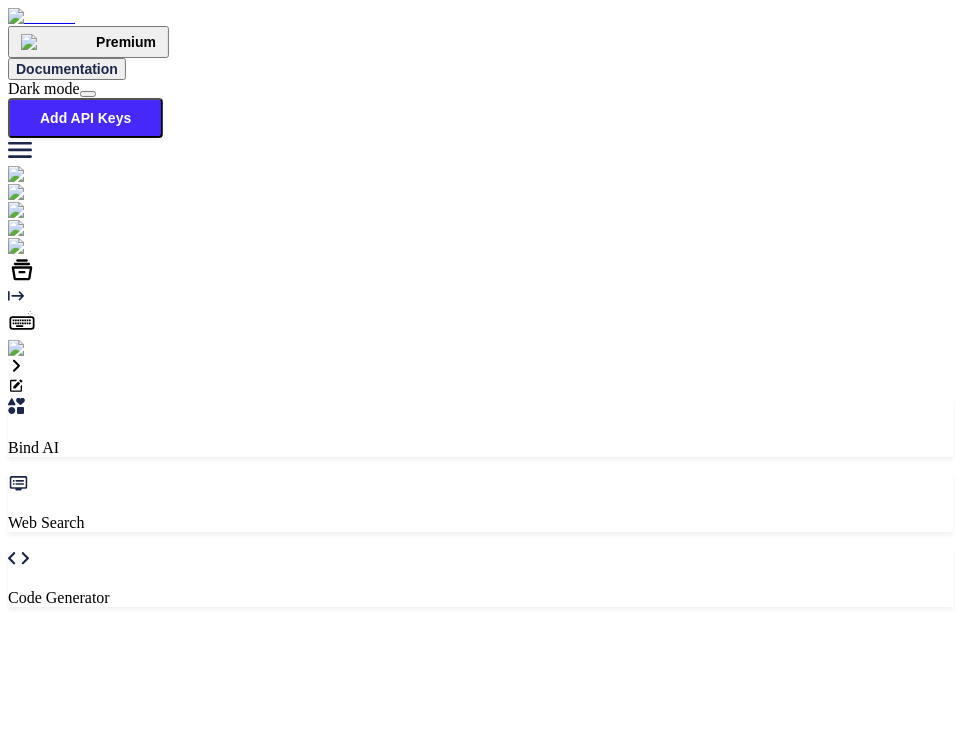 click on "GPT-4o min.." at bounding box center (480, 1057) 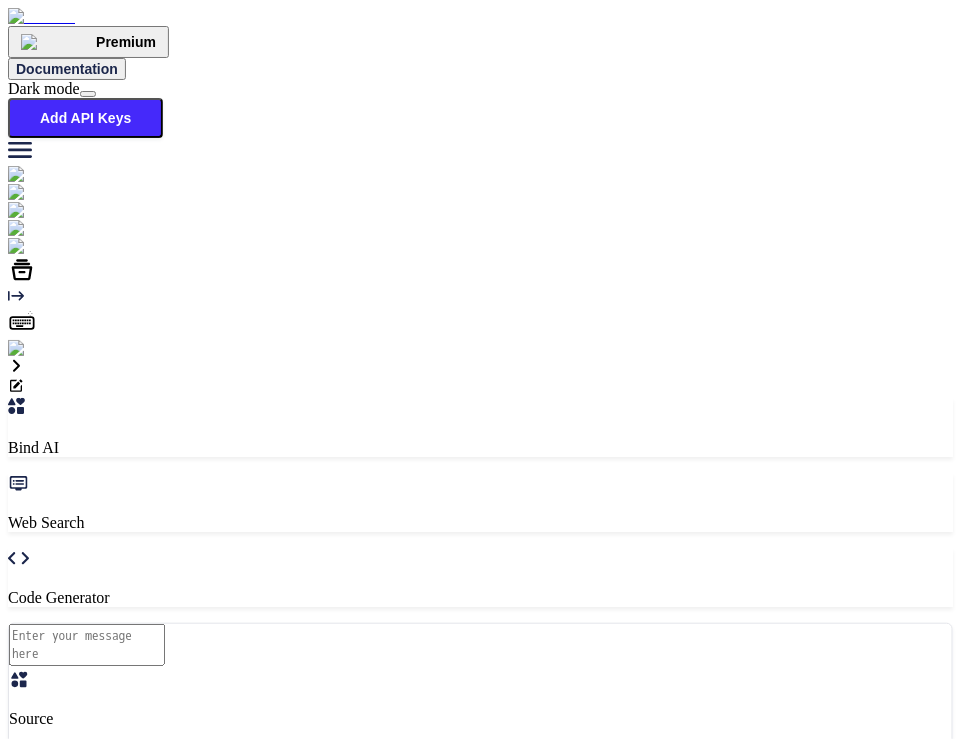 click on "Claude's most intelligent model" at bounding box center (480, 1730) 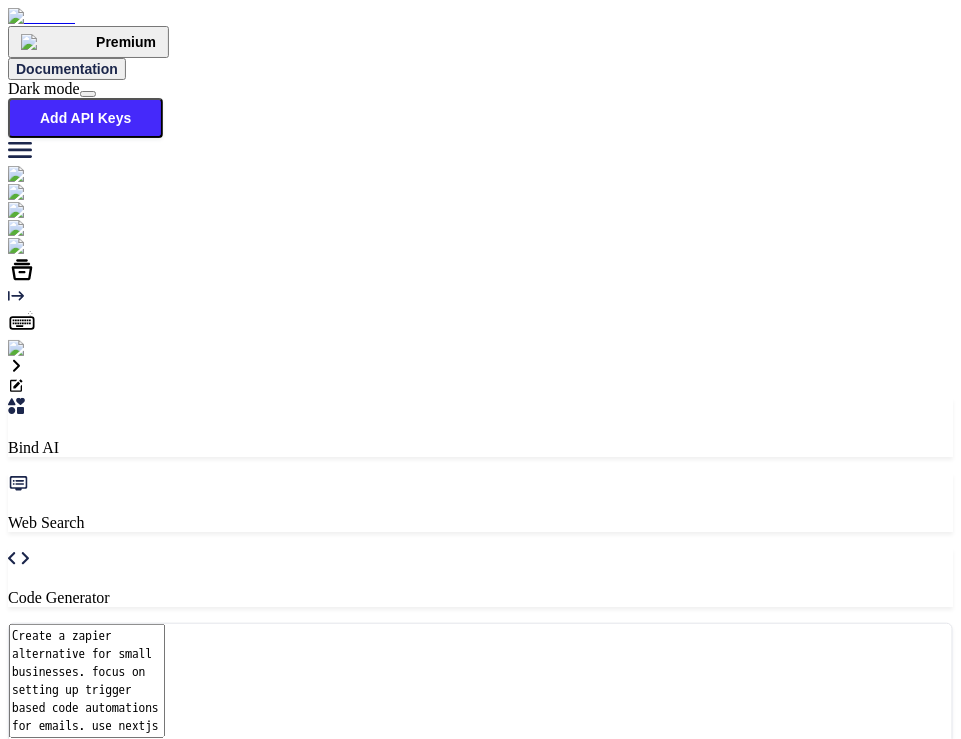 type 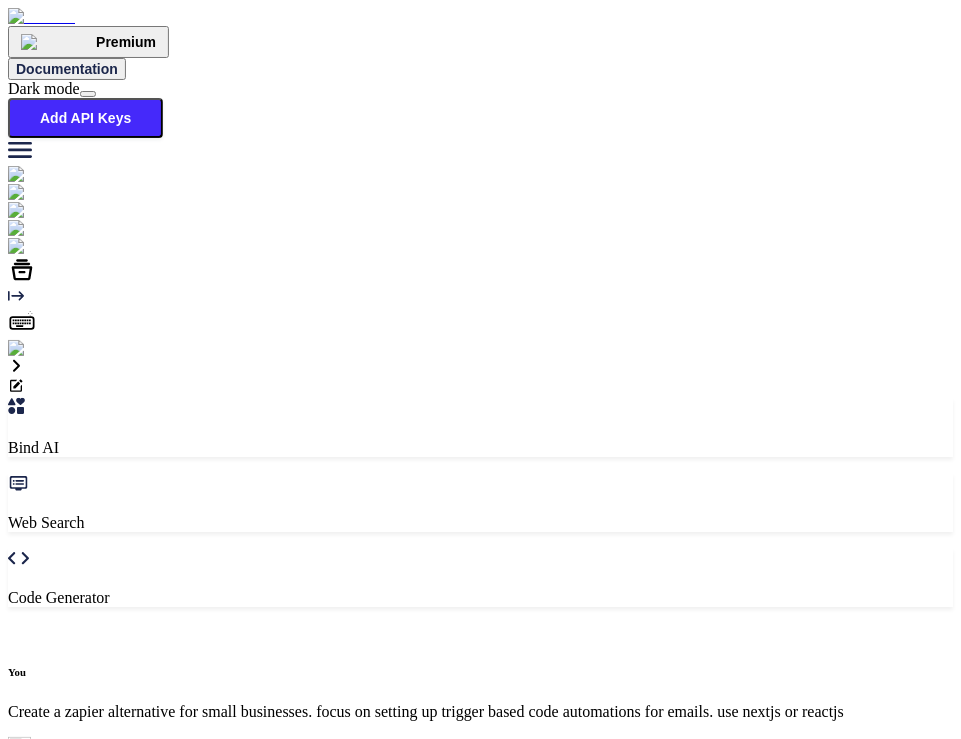 scroll, scrollTop: 6, scrollLeft: 0, axis: vertical 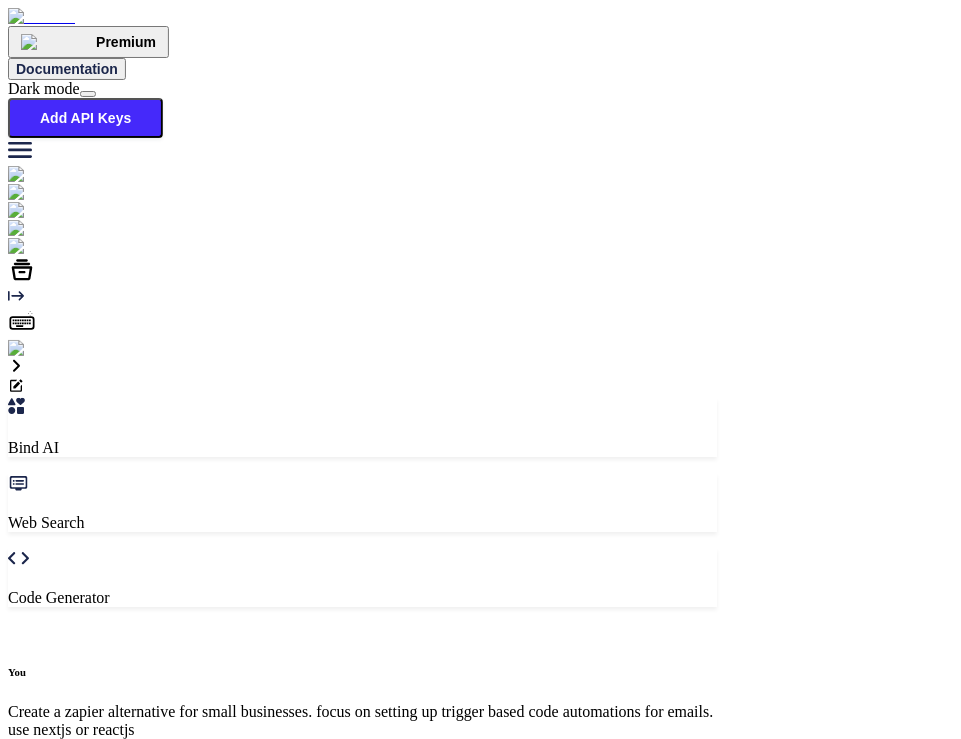 click on "Add API Keys" at bounding box center (85, 118) 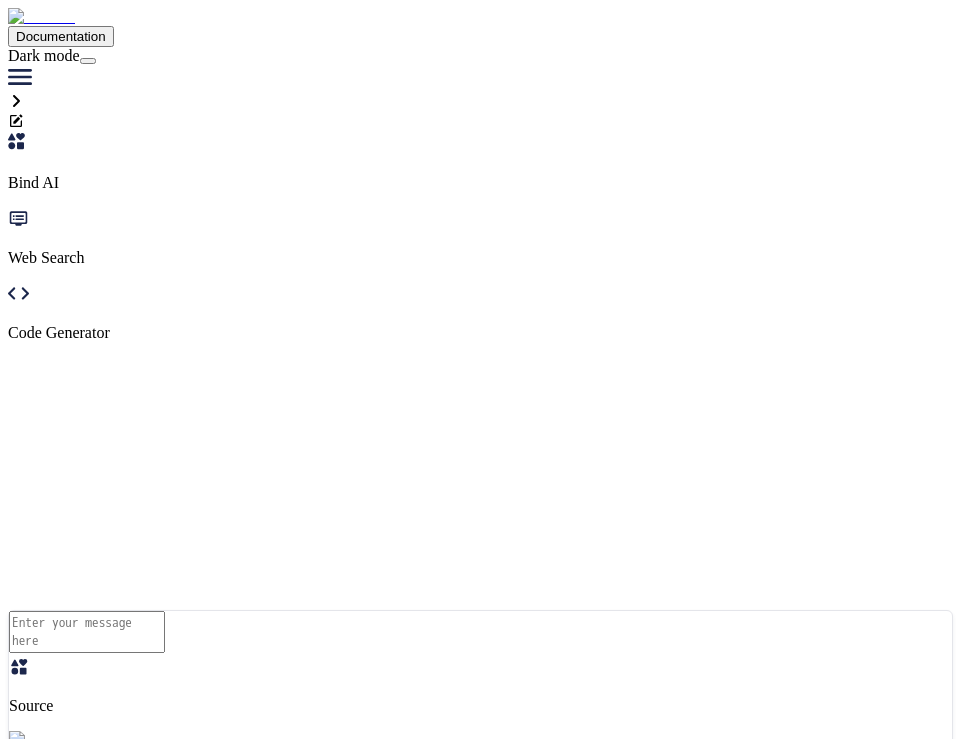 scroll, scrollTop: 0, scrollLeft: 0, axis: both 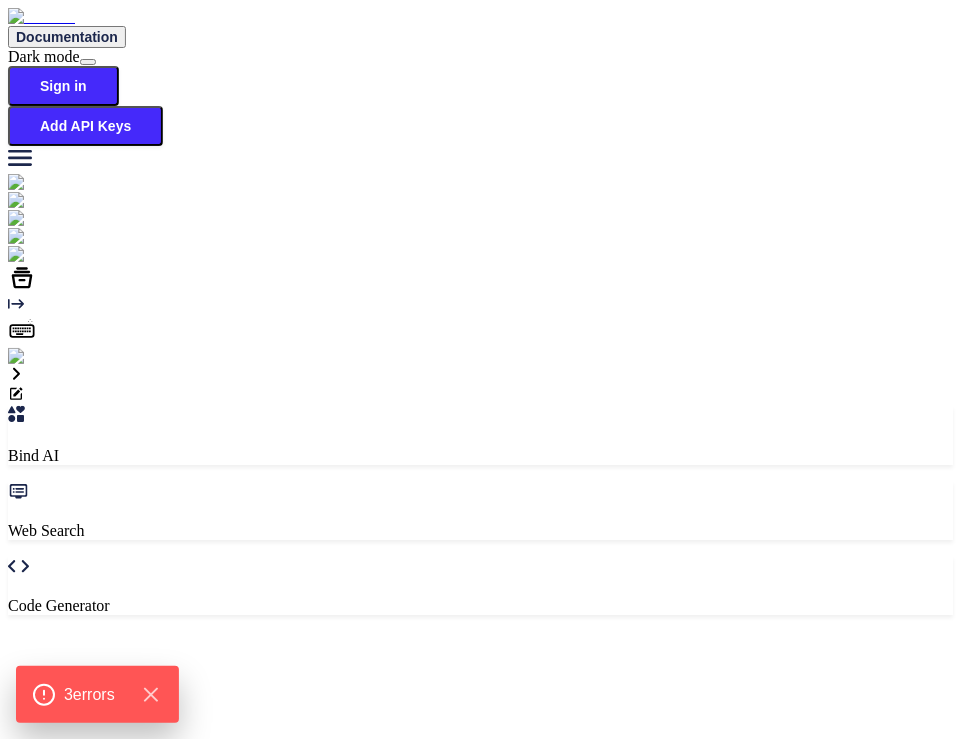 type on "x" 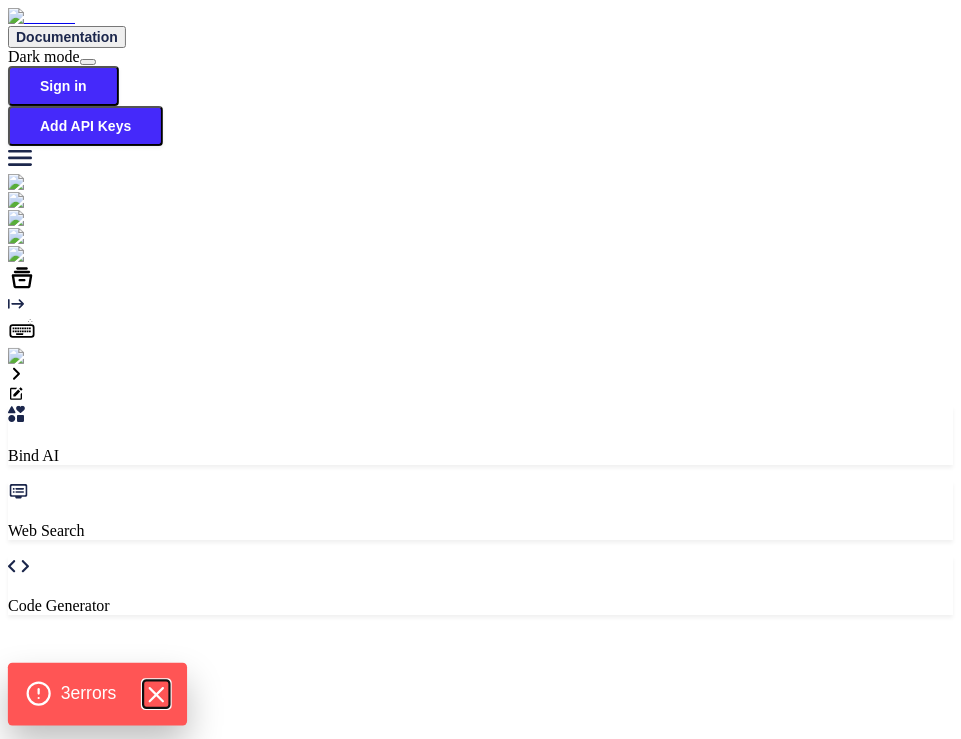 click 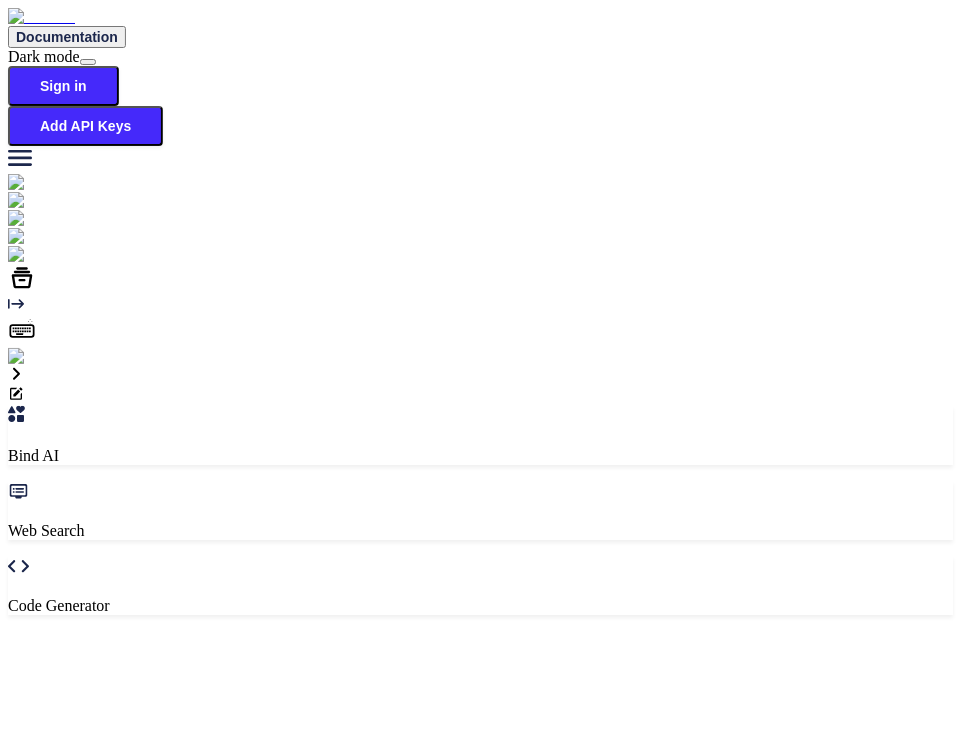 click at bounding box center (35, 357) 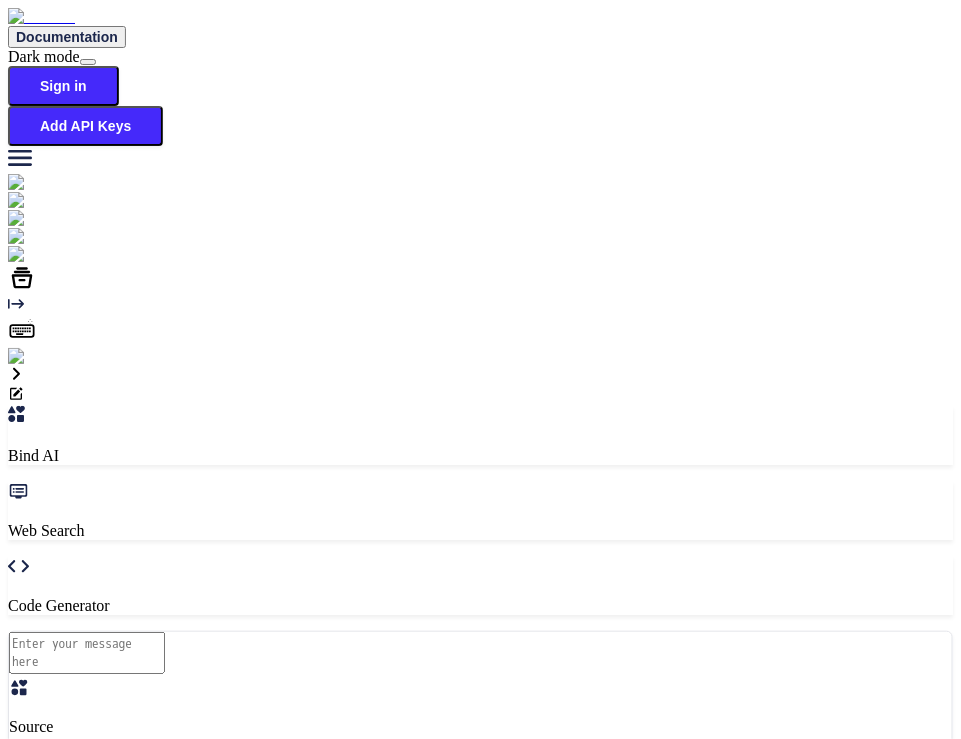 click on "Sign In" at bounding box center [71, 1425] 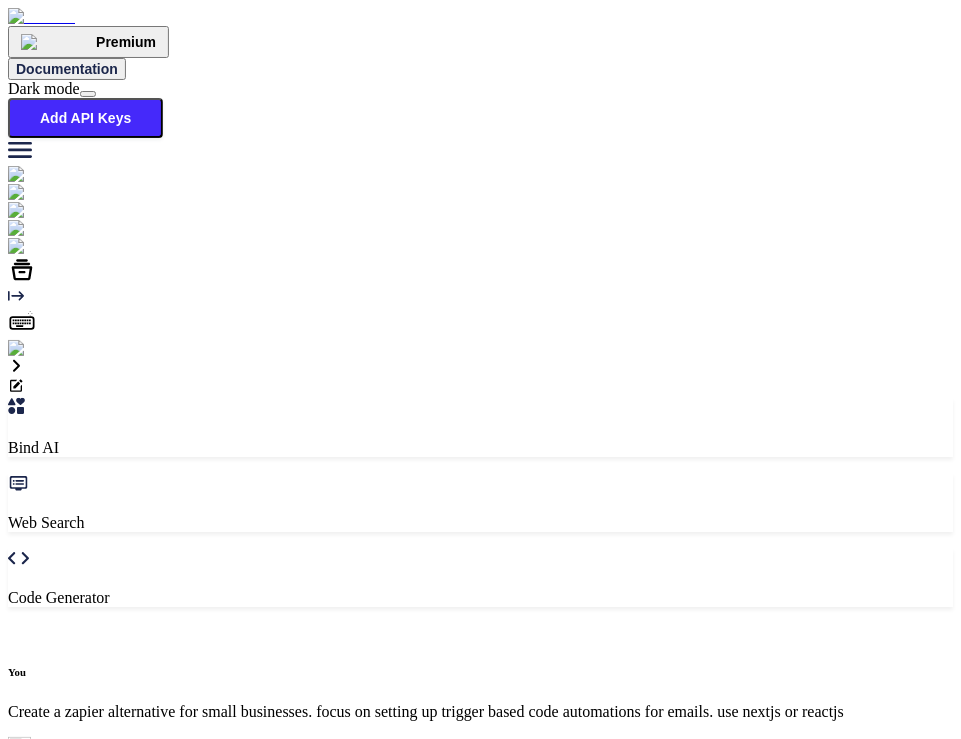 scroll, scrollTop: 6, scrollLeft: 0, axis: vertical 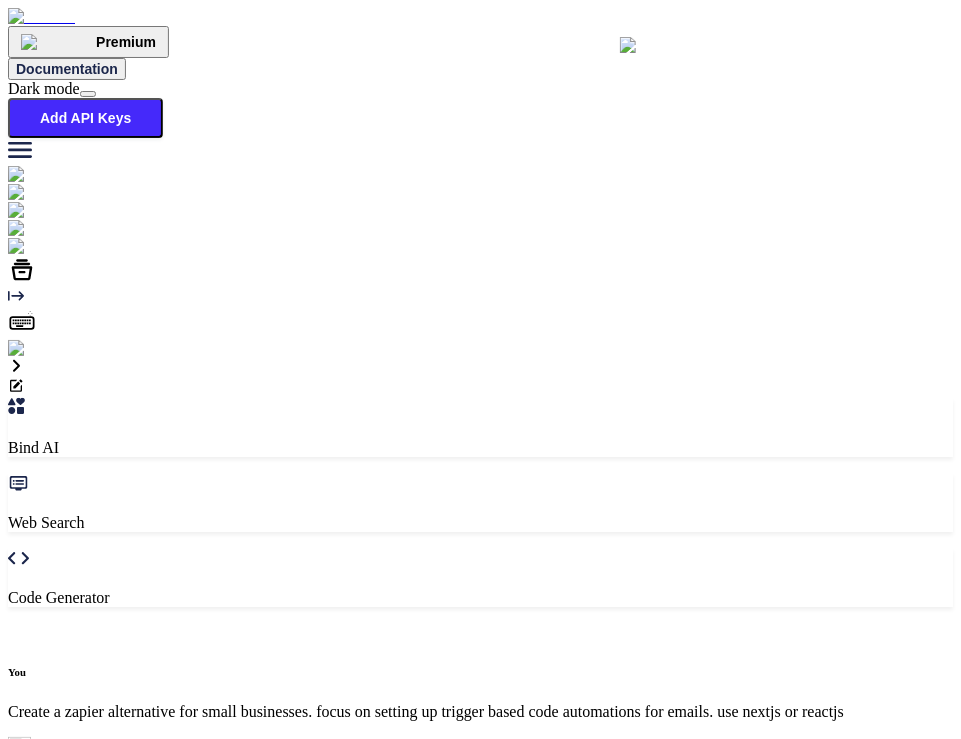 click on "Continue" at bounding box center [42, 8489] 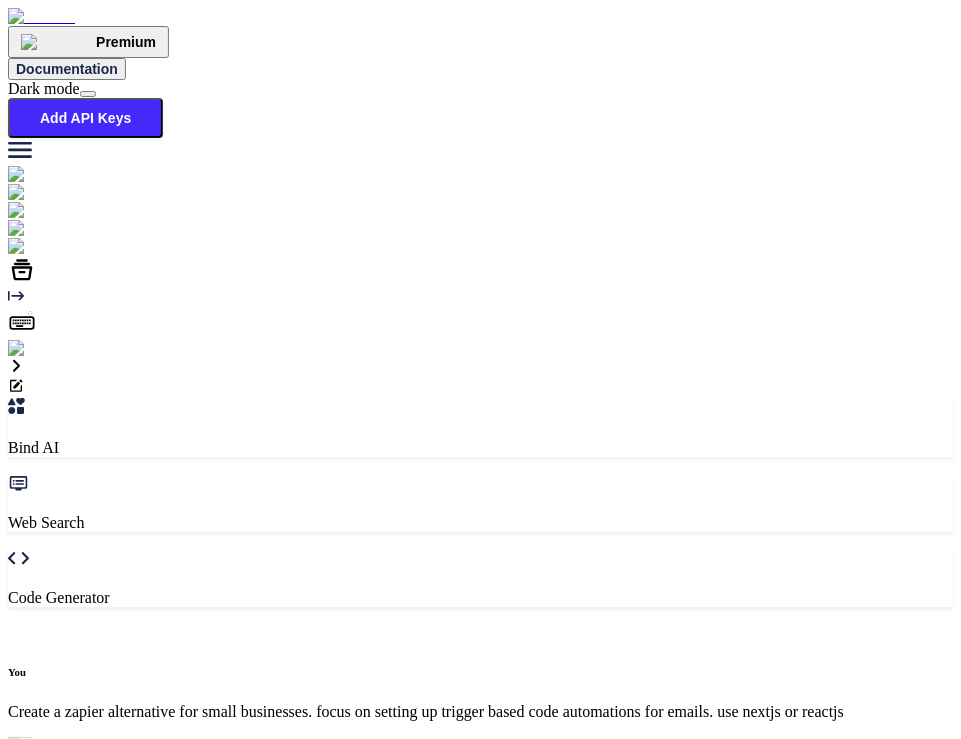 scroll, scrollTop: 1304, scrollLeft: 0, axis: vertical 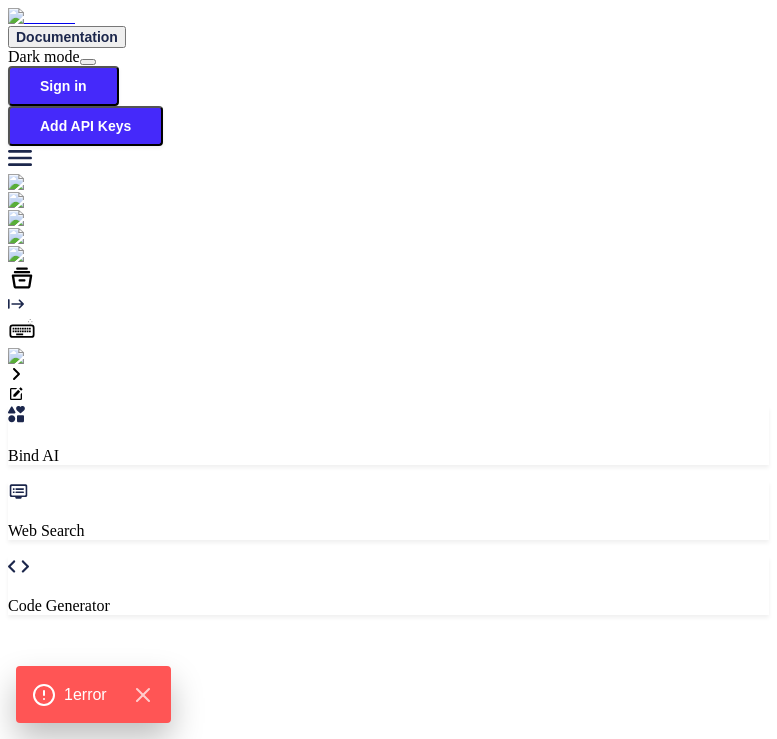 type on "hi" 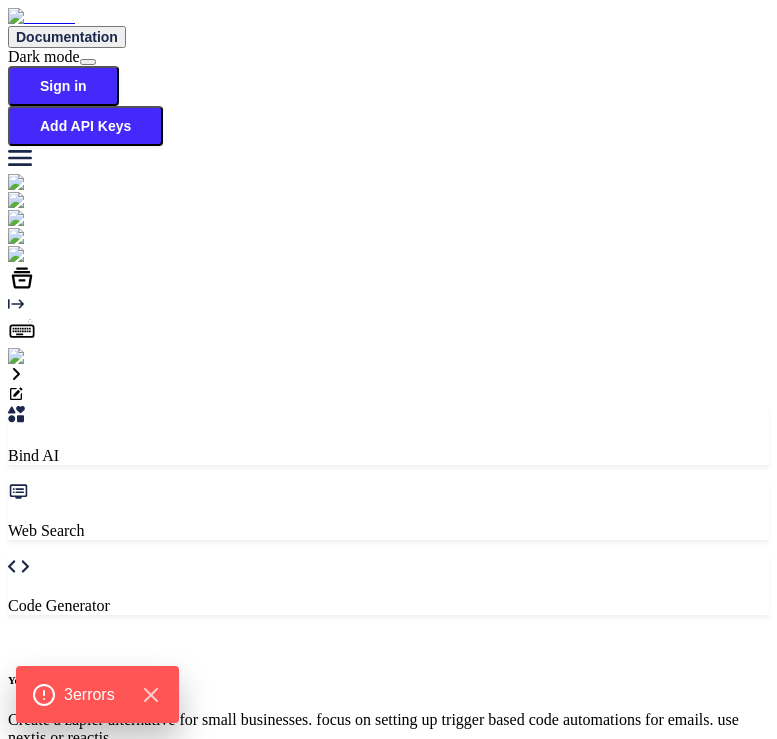 scroll, scrollTop: 6, scrollLeft: 0, axis: vertical 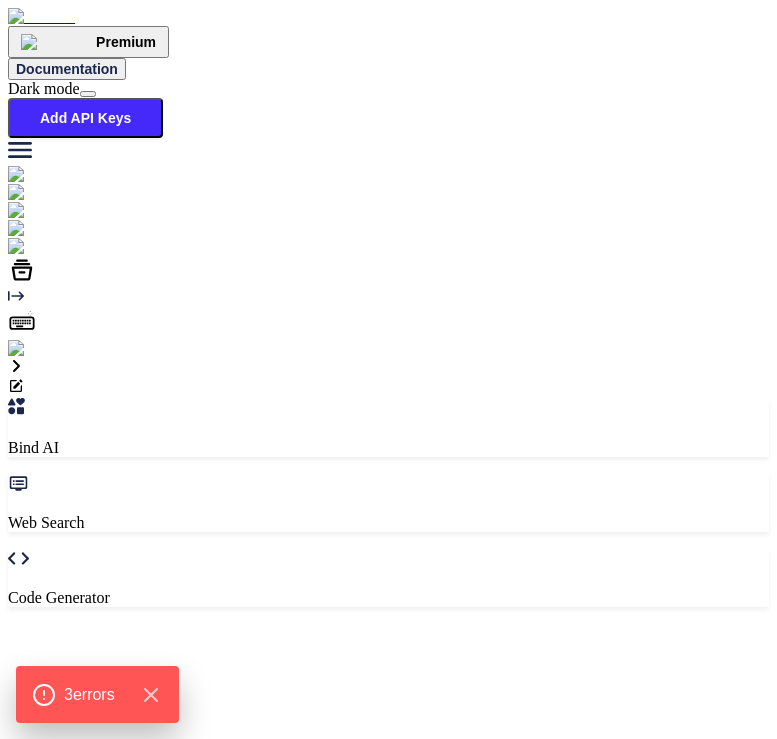 type on "x" 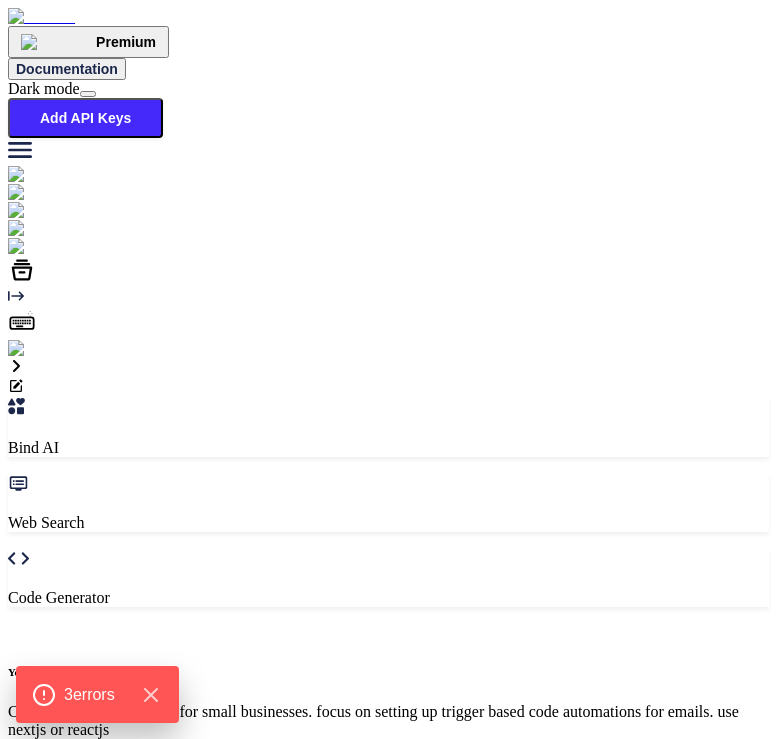 scroll, scrollTop: 1452, scrollLeft: 0, axis: vertical 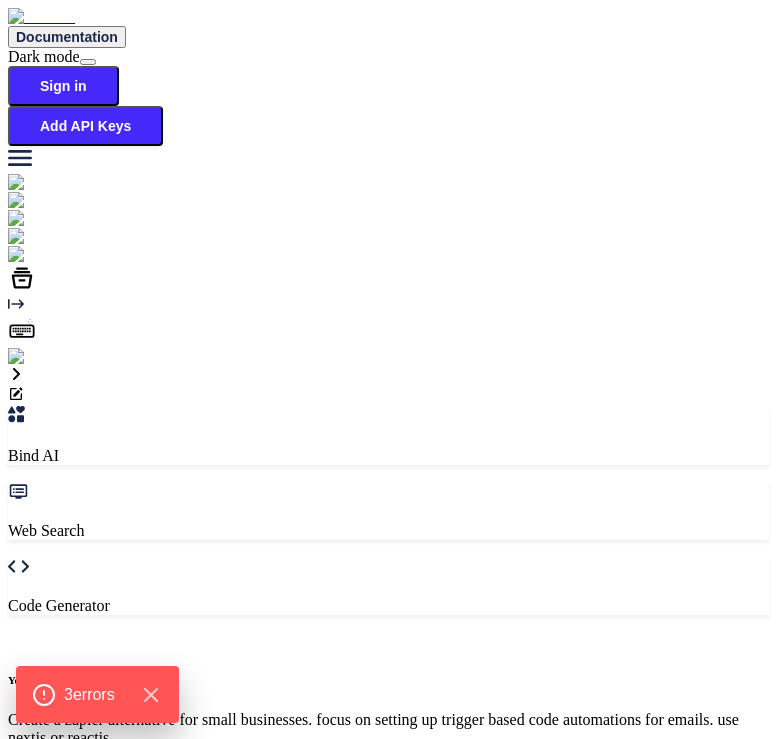 type on "x" 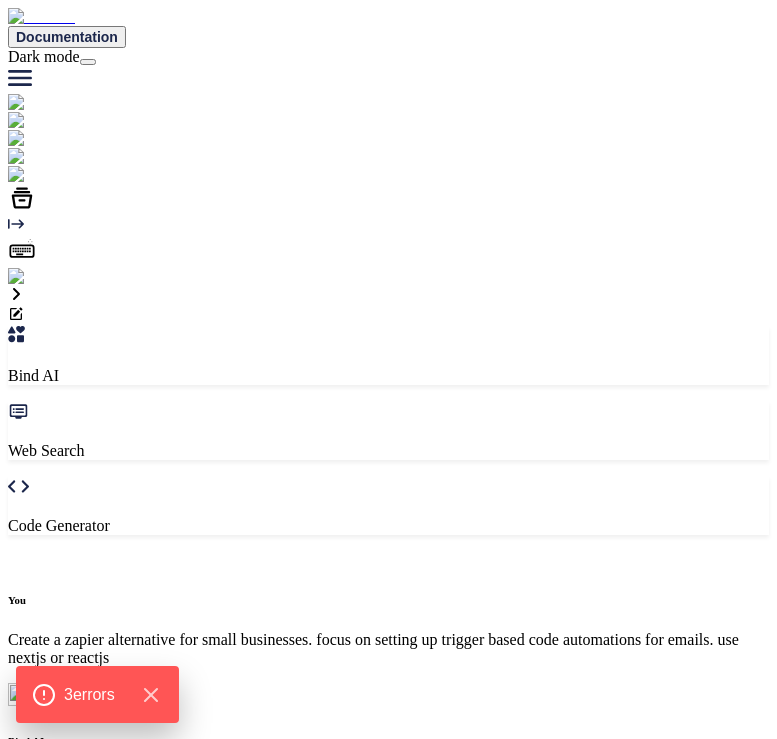 scroll, scrollTop: 0, scrollLeft: 0, axis: both 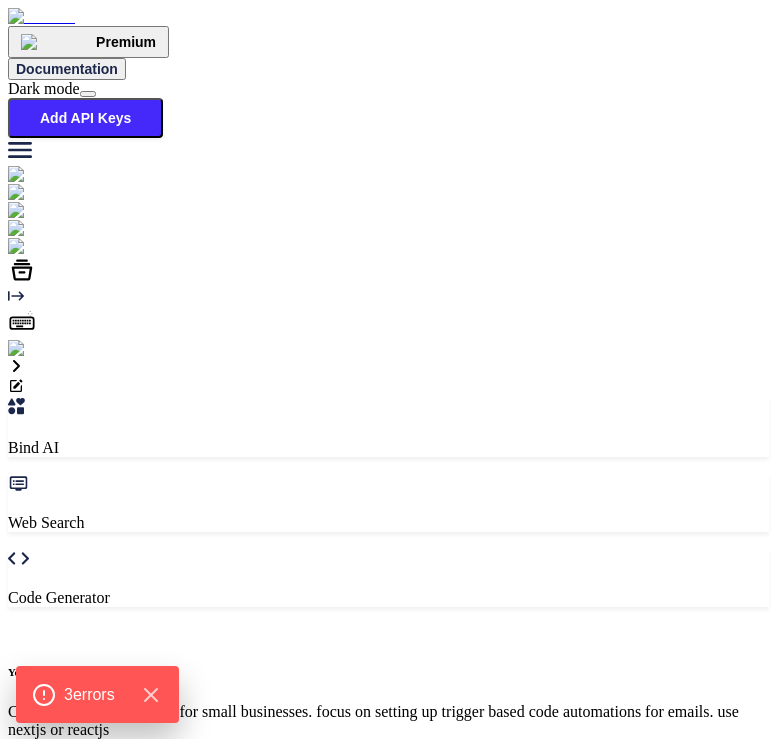 click at bounding box center [87, 9152] 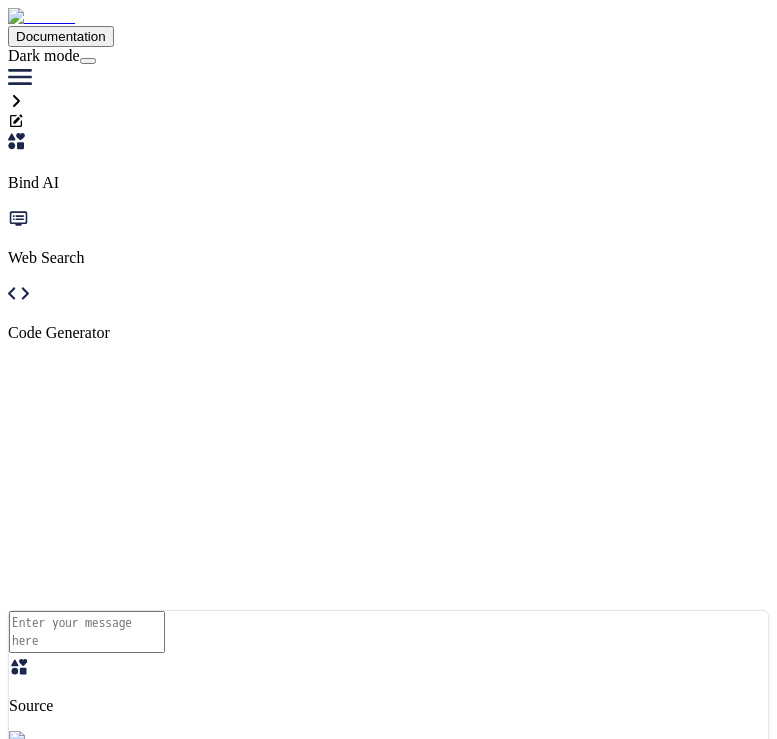 scroll, scrollTop: 0, scrollLeft: 0, axis: both 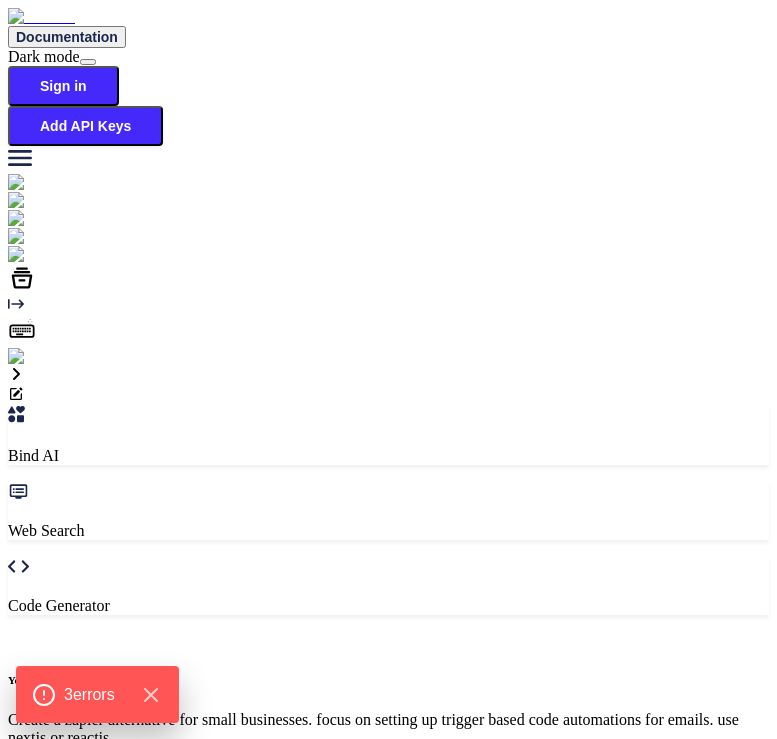 type on "x" 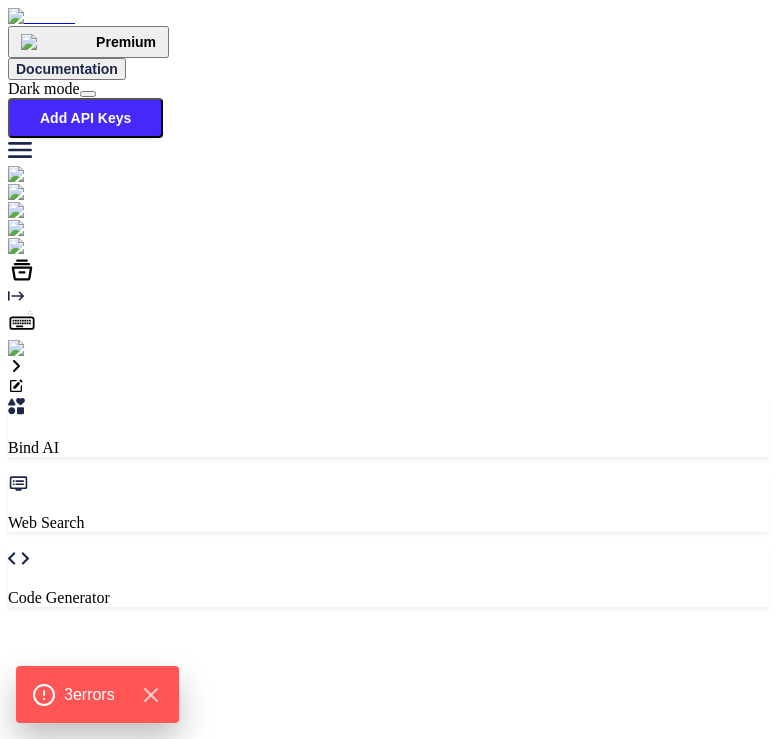 scroll, scrollTop: 0, scrollLeft: 0, axis: both 